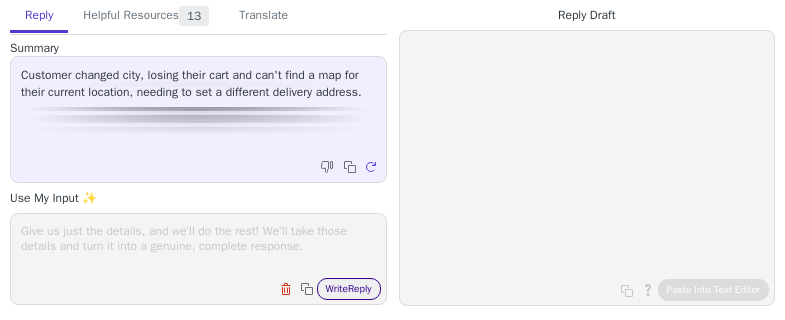 scroll, scrollTop: 0, scrollLeft: 0, axis: both 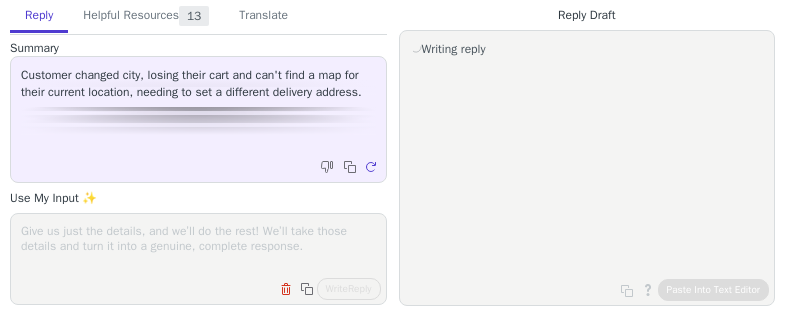 click at bounding box center [198, 246] 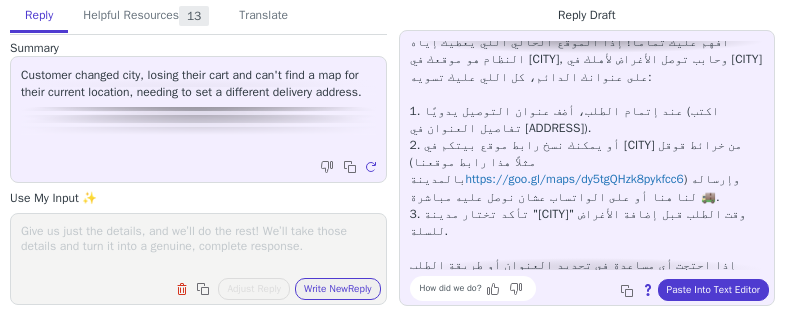 scroll, scrollTop: 62, scrollLeft: 0, axis: vertical 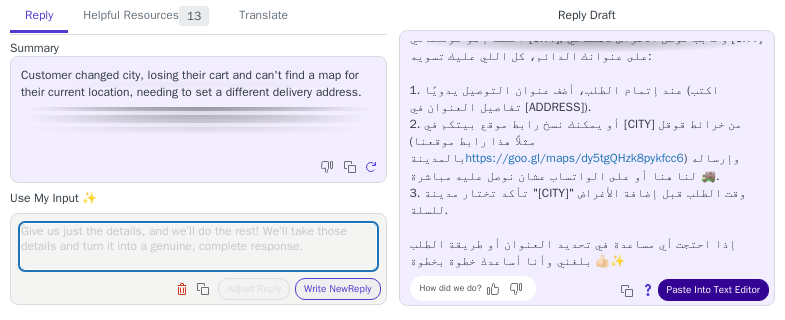 click on "Paste Into Text Editor" at bounding box center [713, 290] 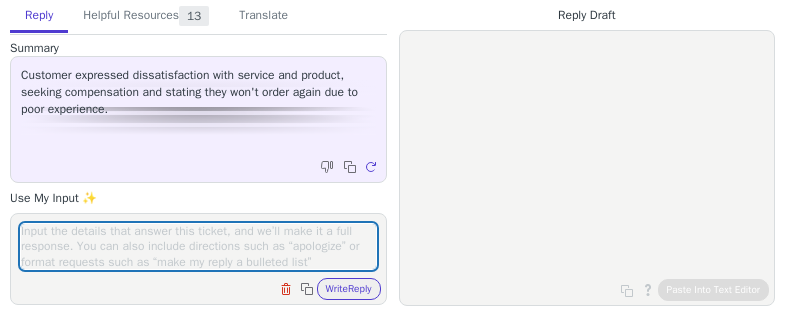 scroll, scrollTop: 0, scrollLeft: 0, axis: both 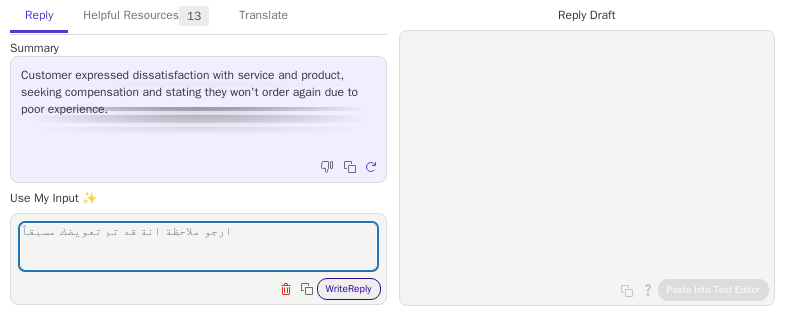 type on "ارجو ملاحظة انة قد تم تعويضك مسبقاً" 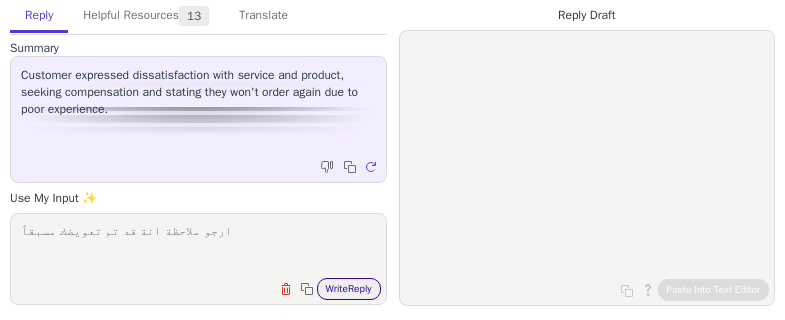 click on "Write  Reply" at bounding box center [349, 289] 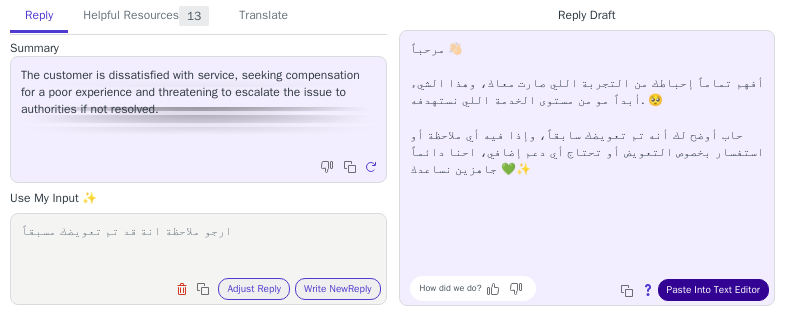 click on "Paste Into Text Editor" at bounding box center [713, 290] 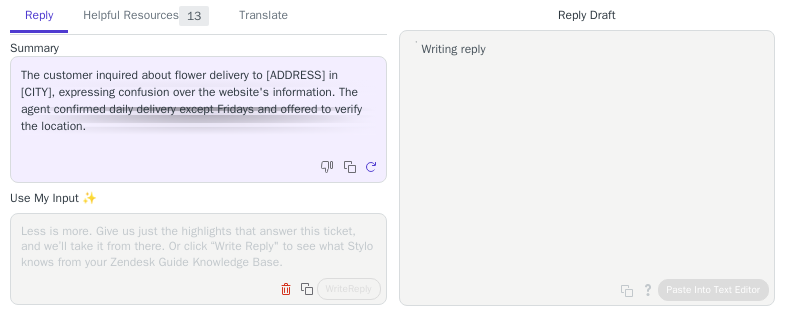 scroll, scrollTop: 0, scrollLeft: 0, axis: both 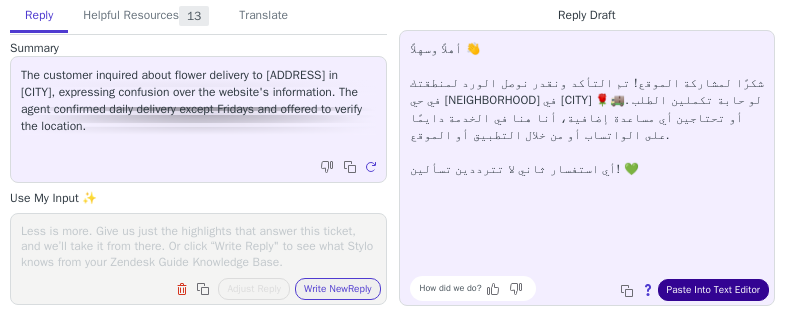 click on "Paste Into Text Editor" at bounding box center [713, 290] 